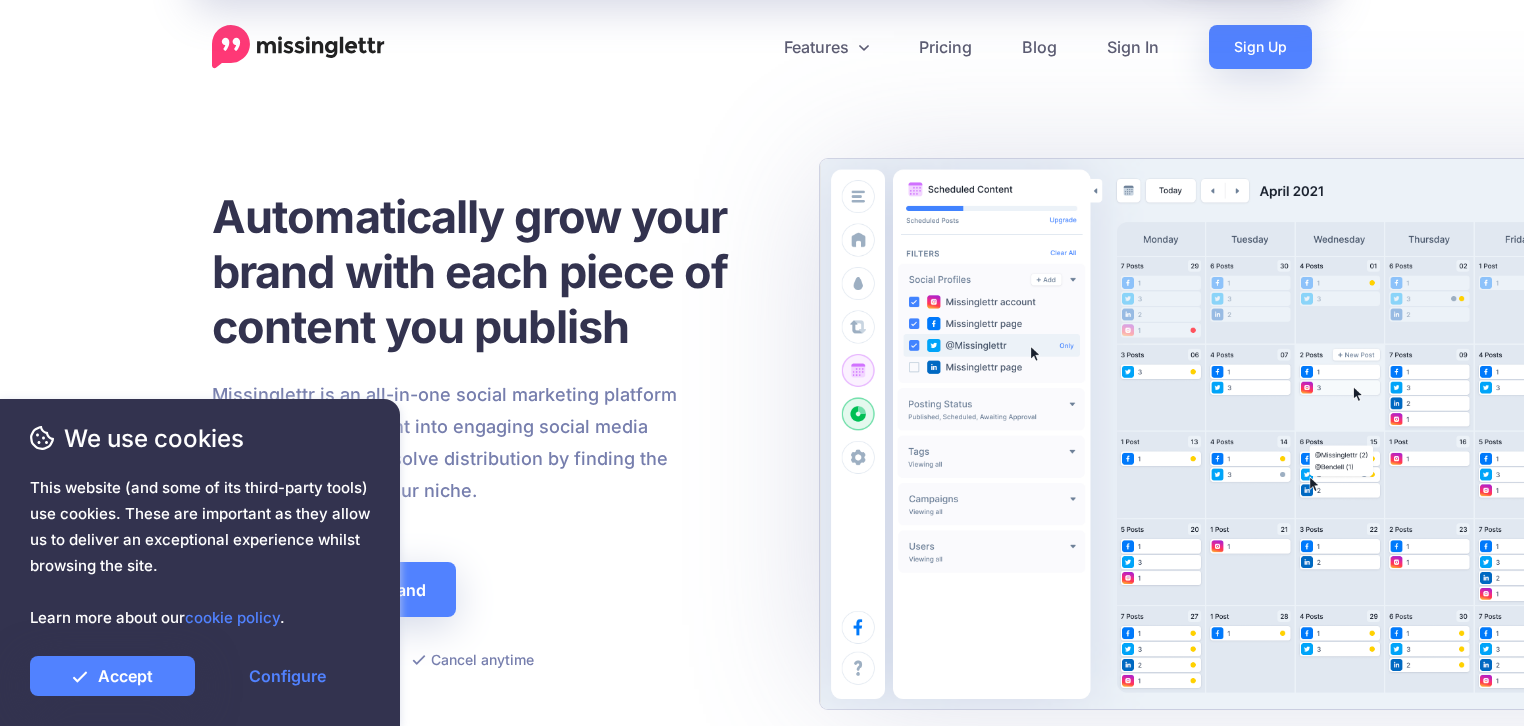 scroll, scrollTop: 0, scrollLeft: 0, axis: both 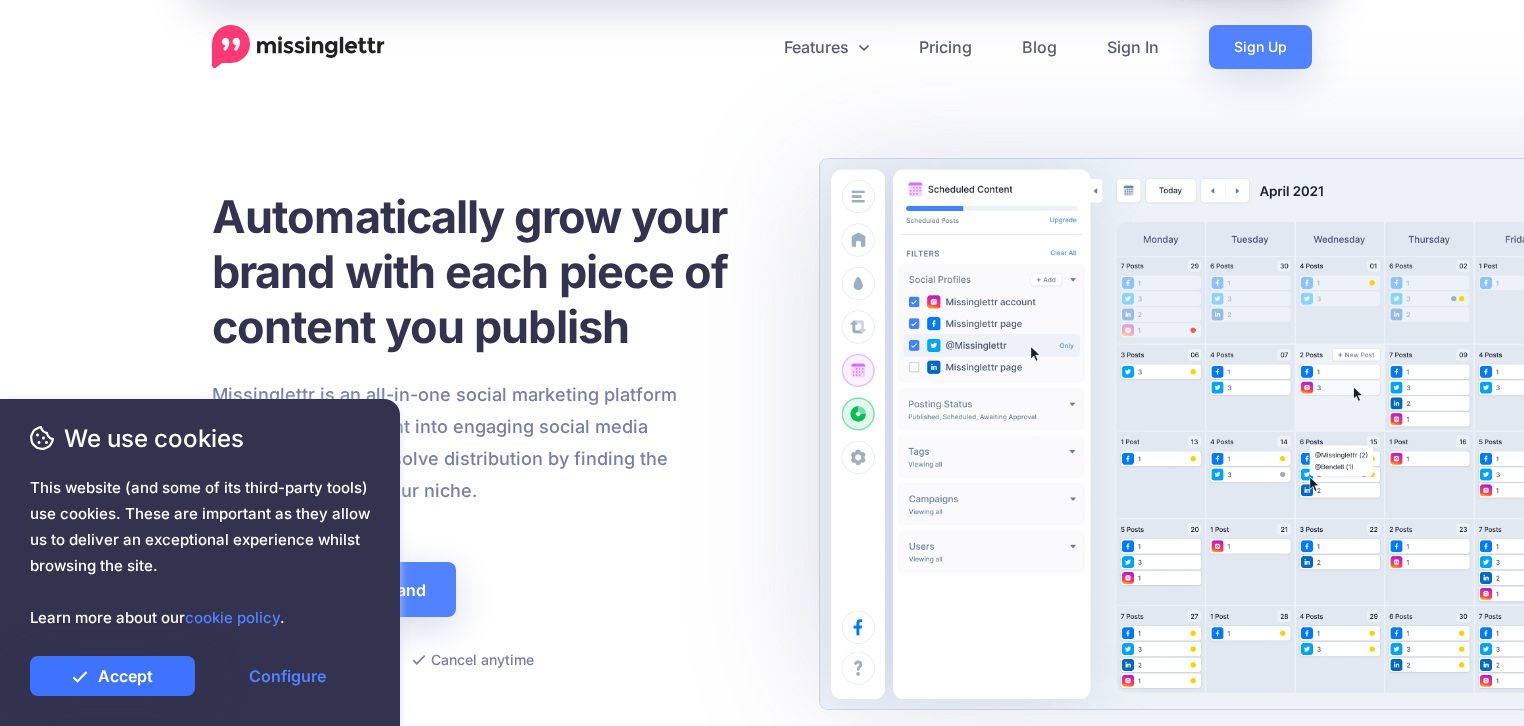 click on "Accept" at bounding box center [112, 676] 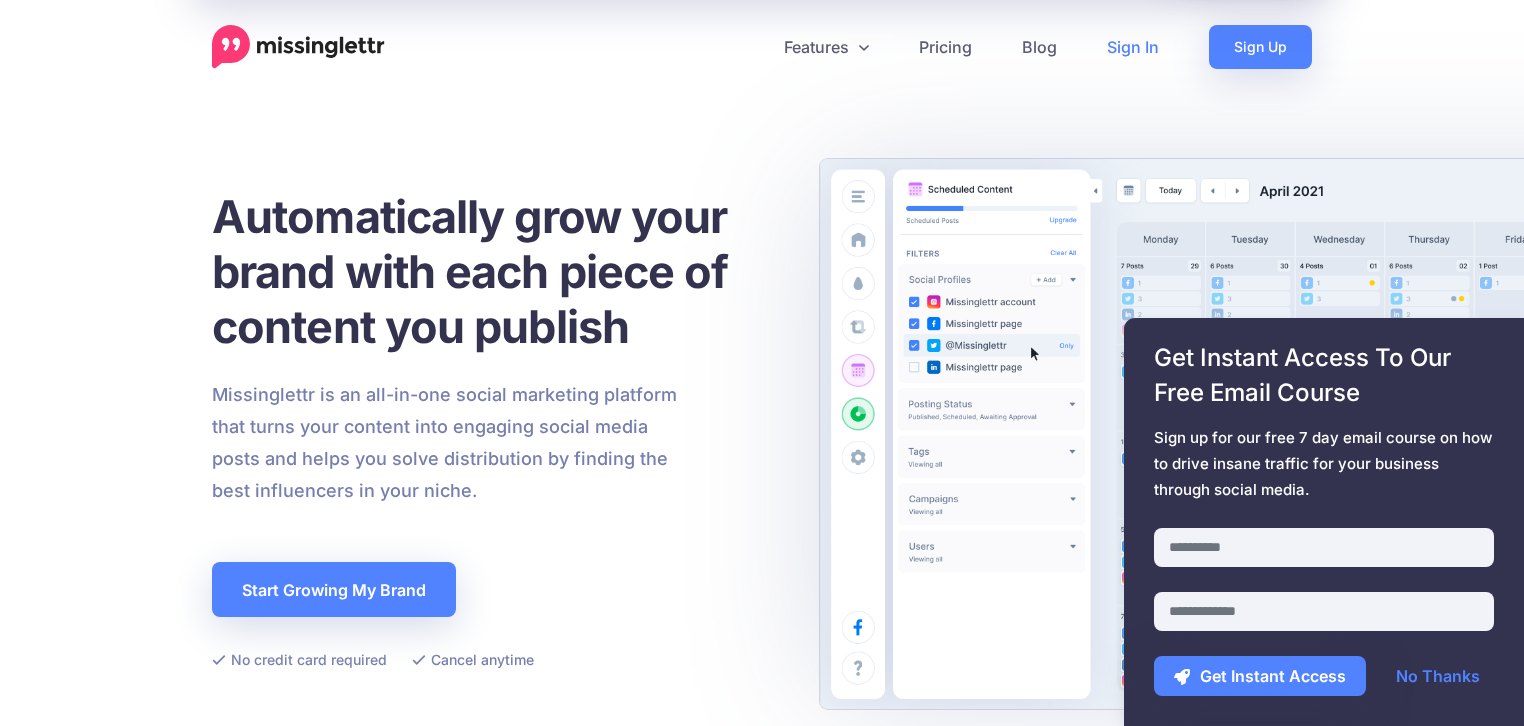 click on "Sign In" at bounding box center [1133, 47] 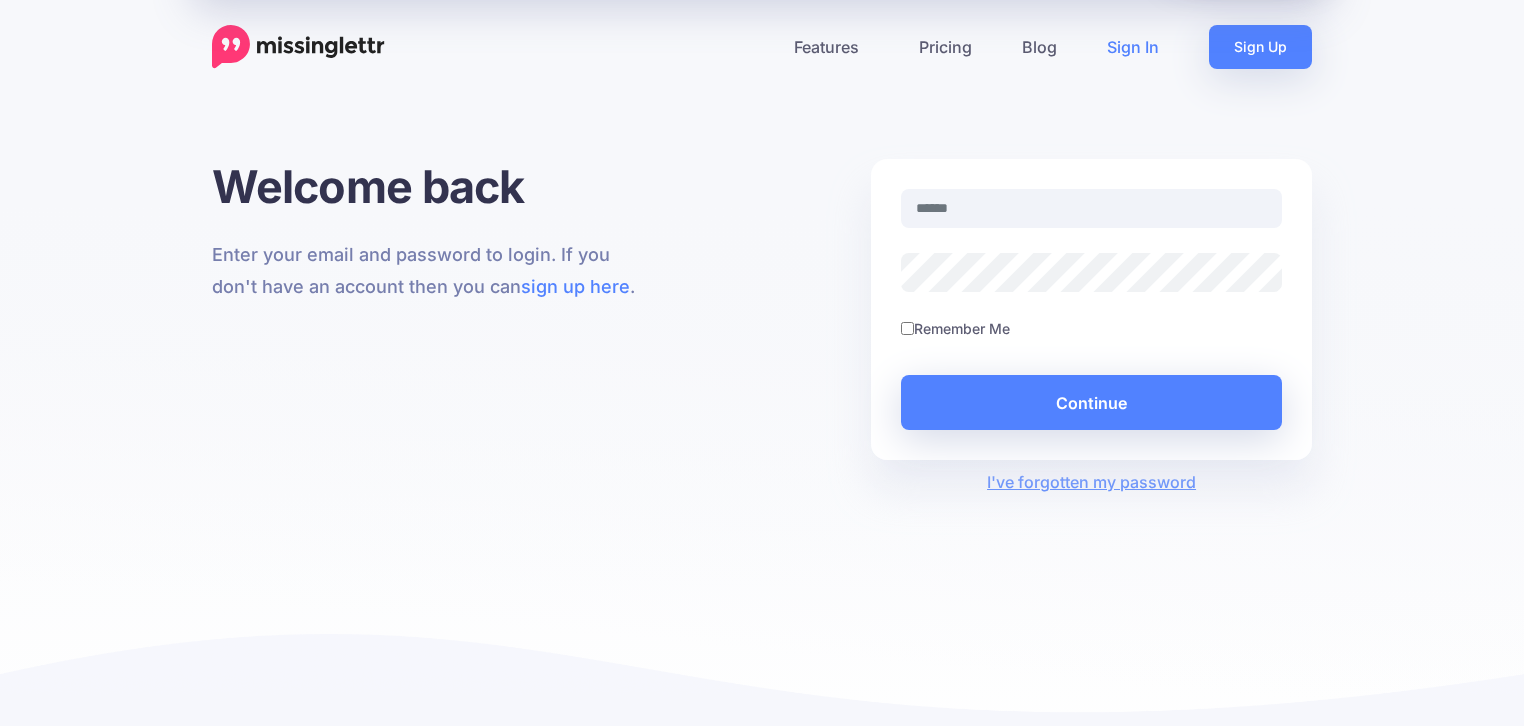 scroll, scrollTop: 0, scrollLeft: 0, axis: both 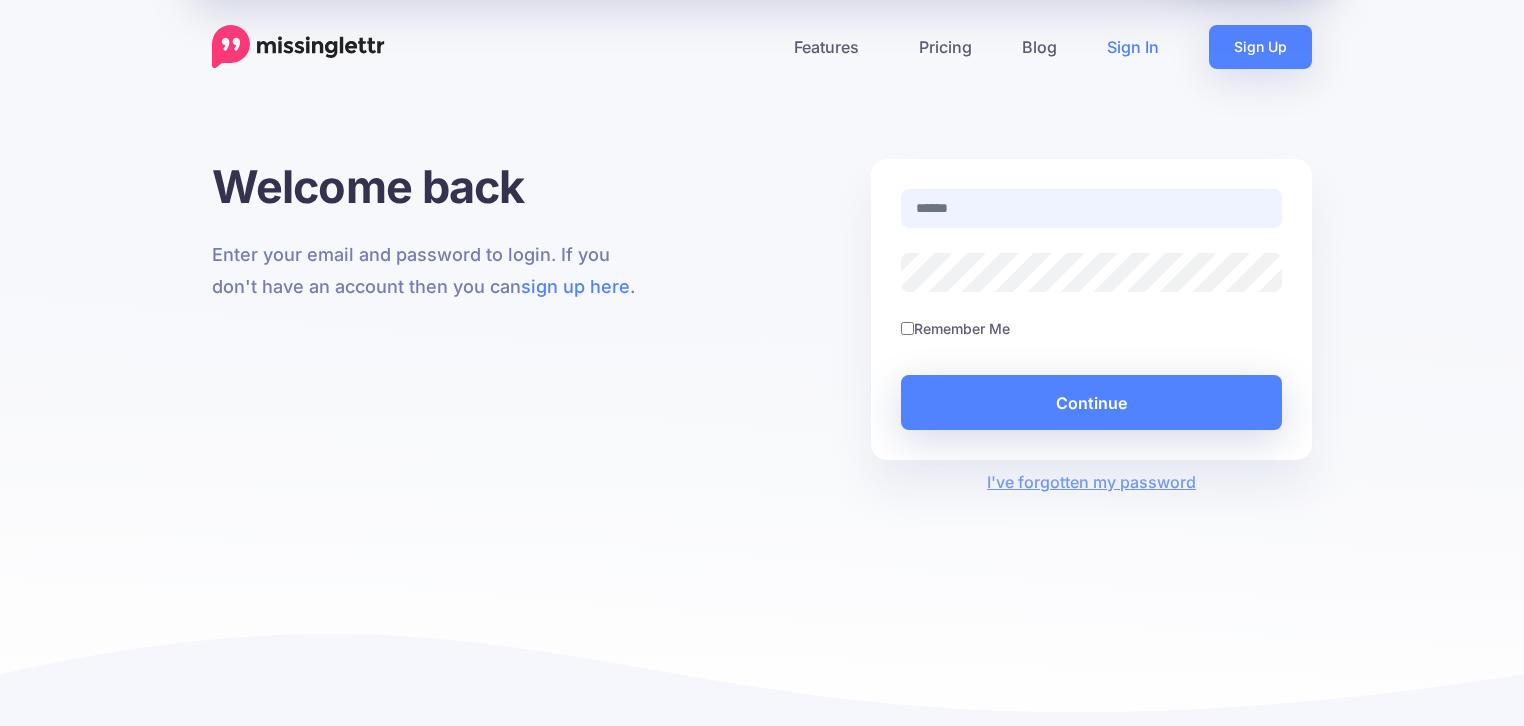 click at bounding box center (1091, 208) 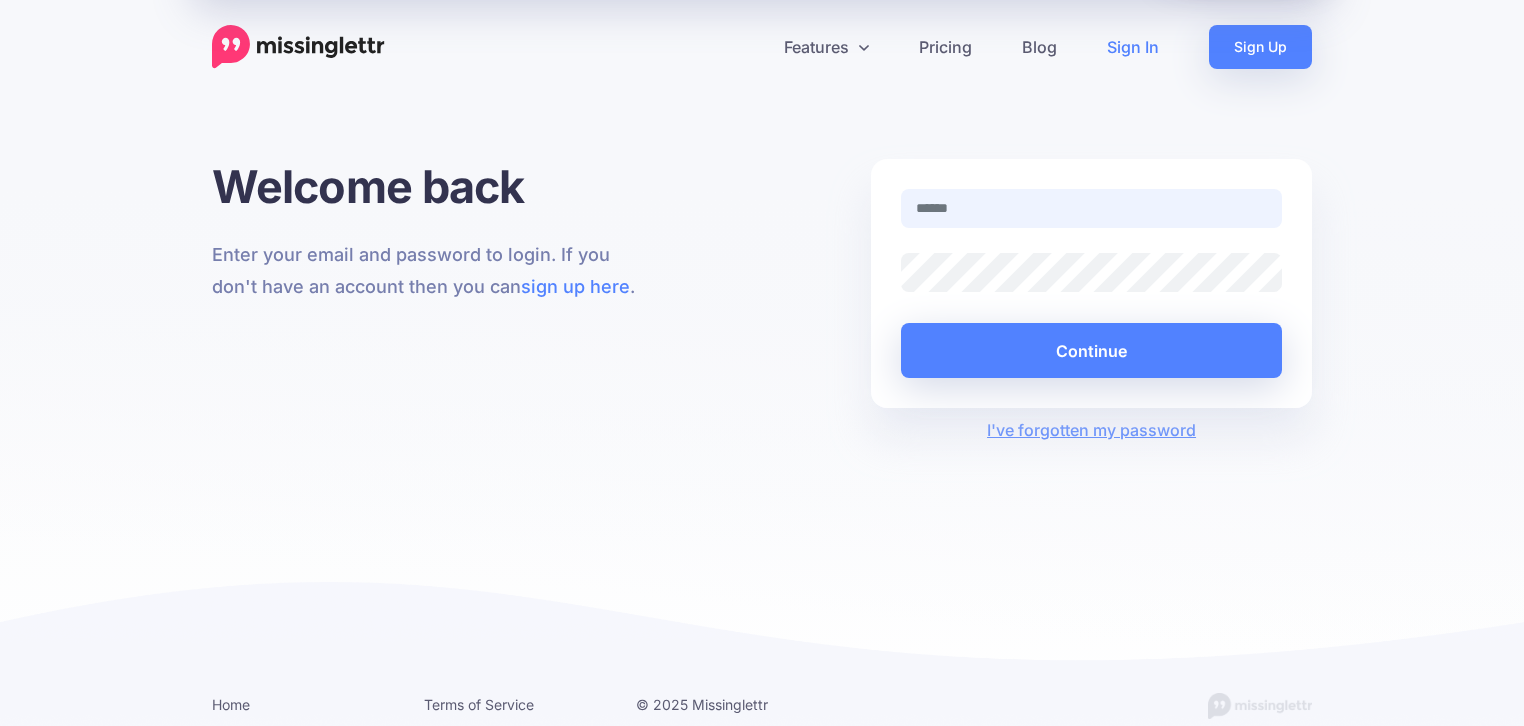 type on "**********" 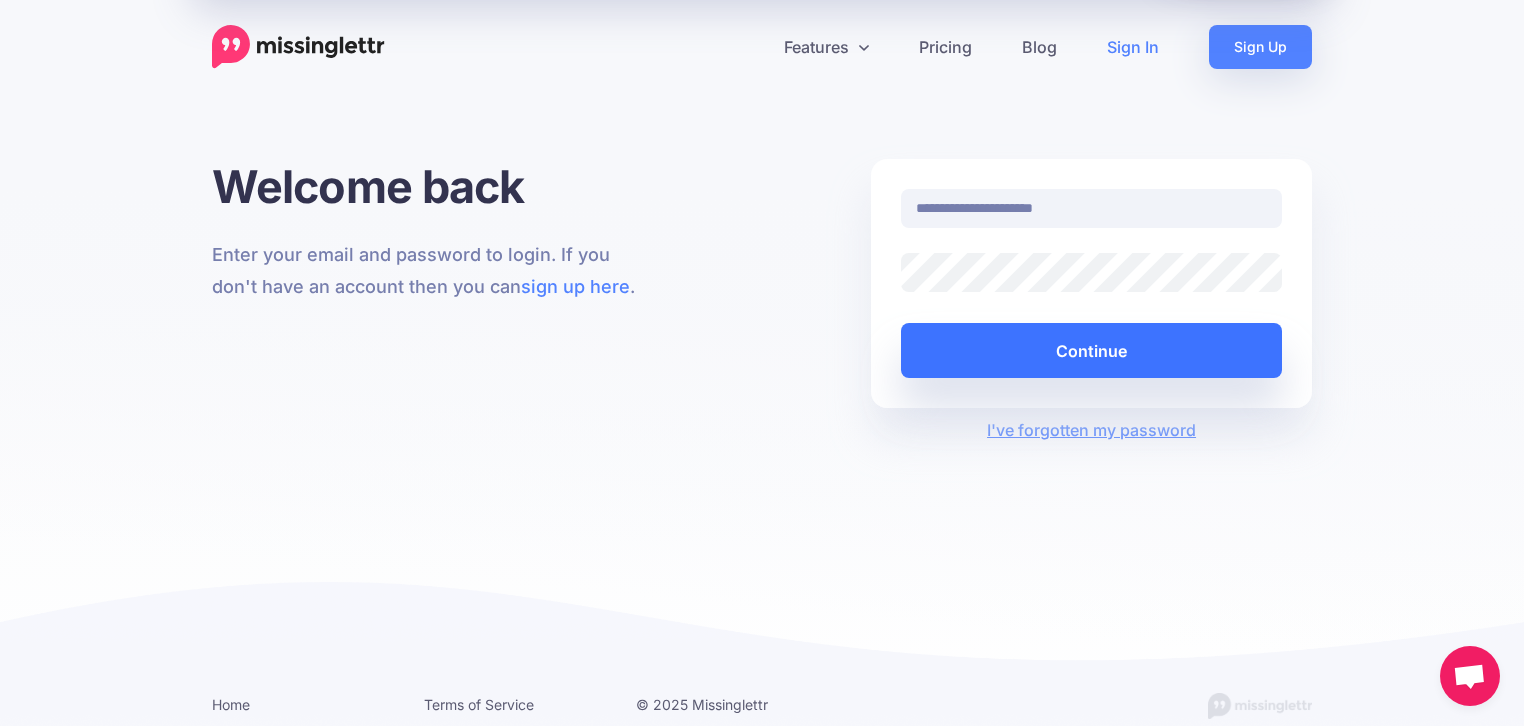 click on "Continue" at bounding box center (1091, 350) 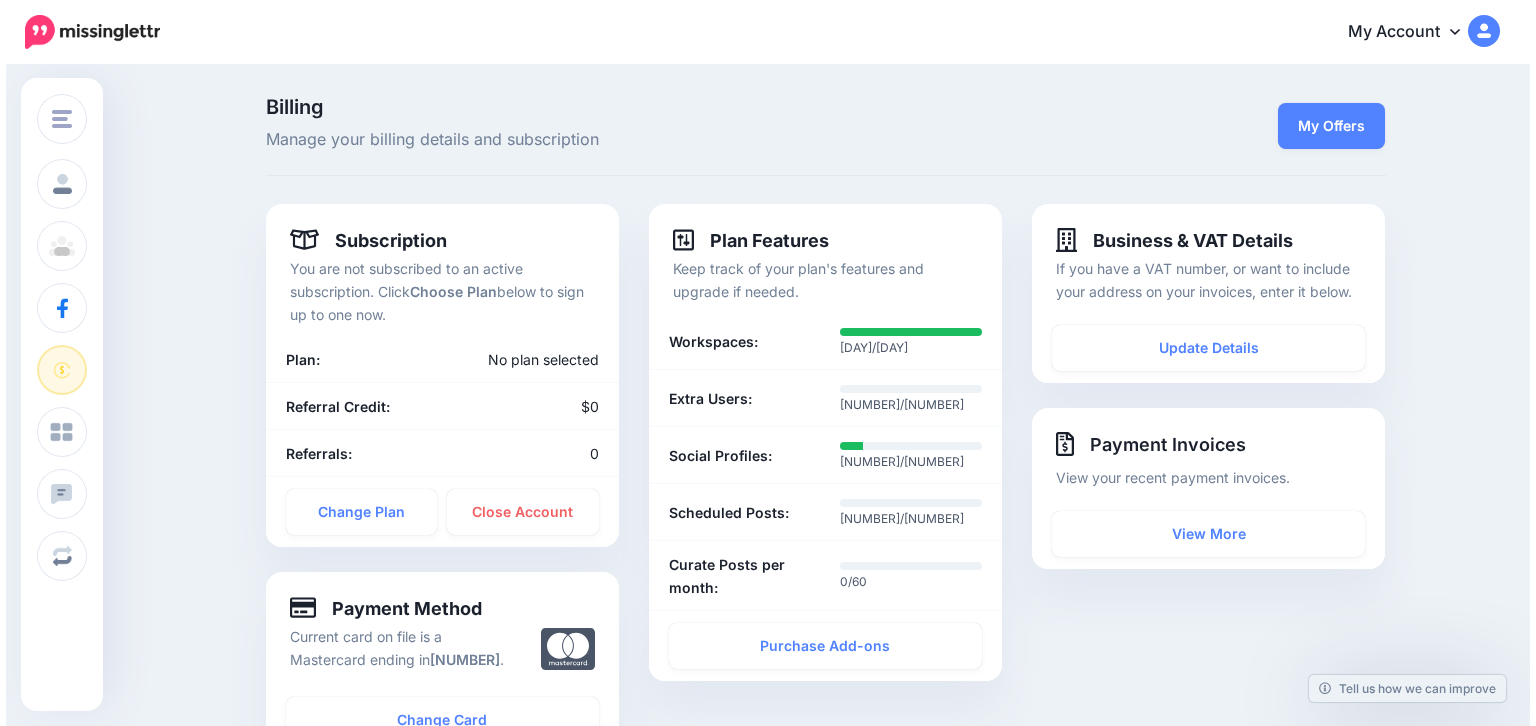 scroll, scrollTop: 0, scrollLeft: 0, axis: both 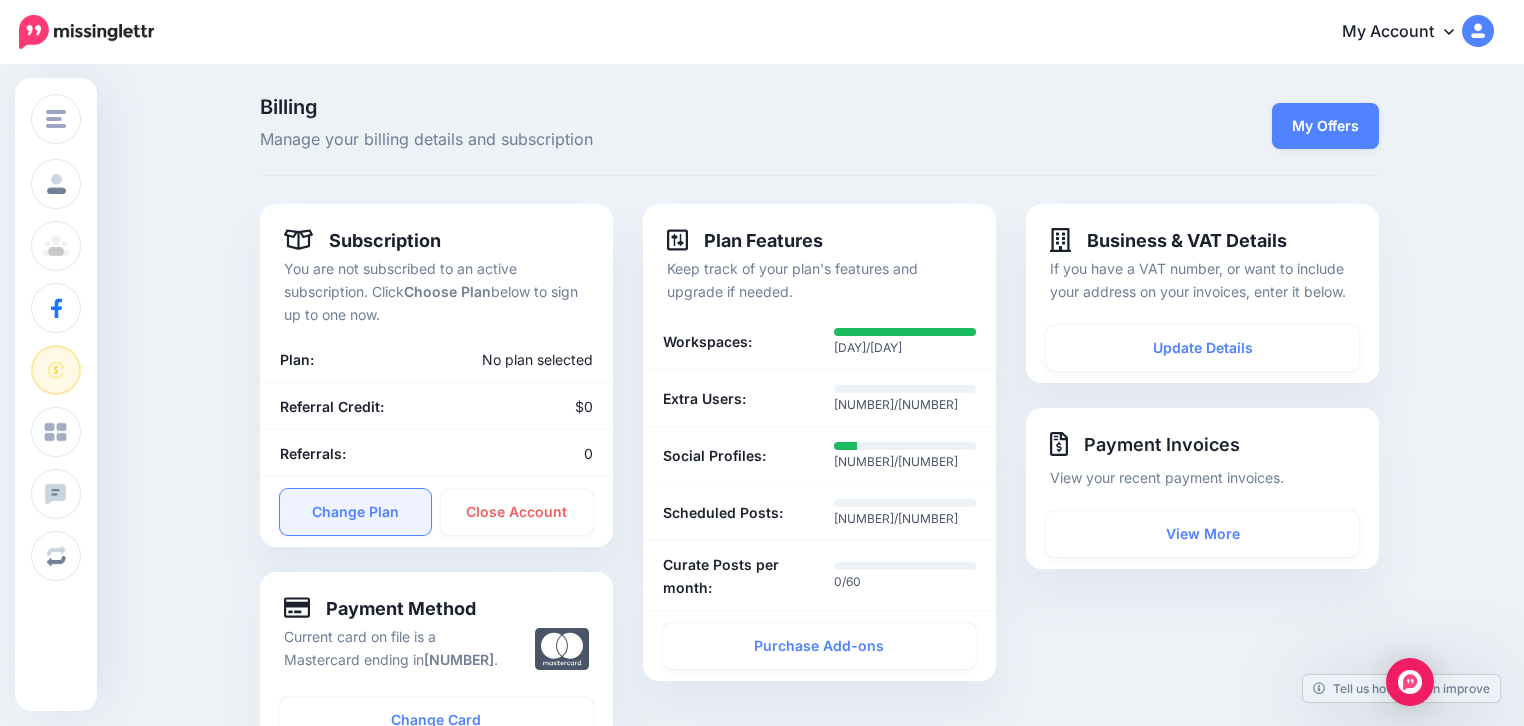 click on "Change Plan" at bounding box center [356, 512] 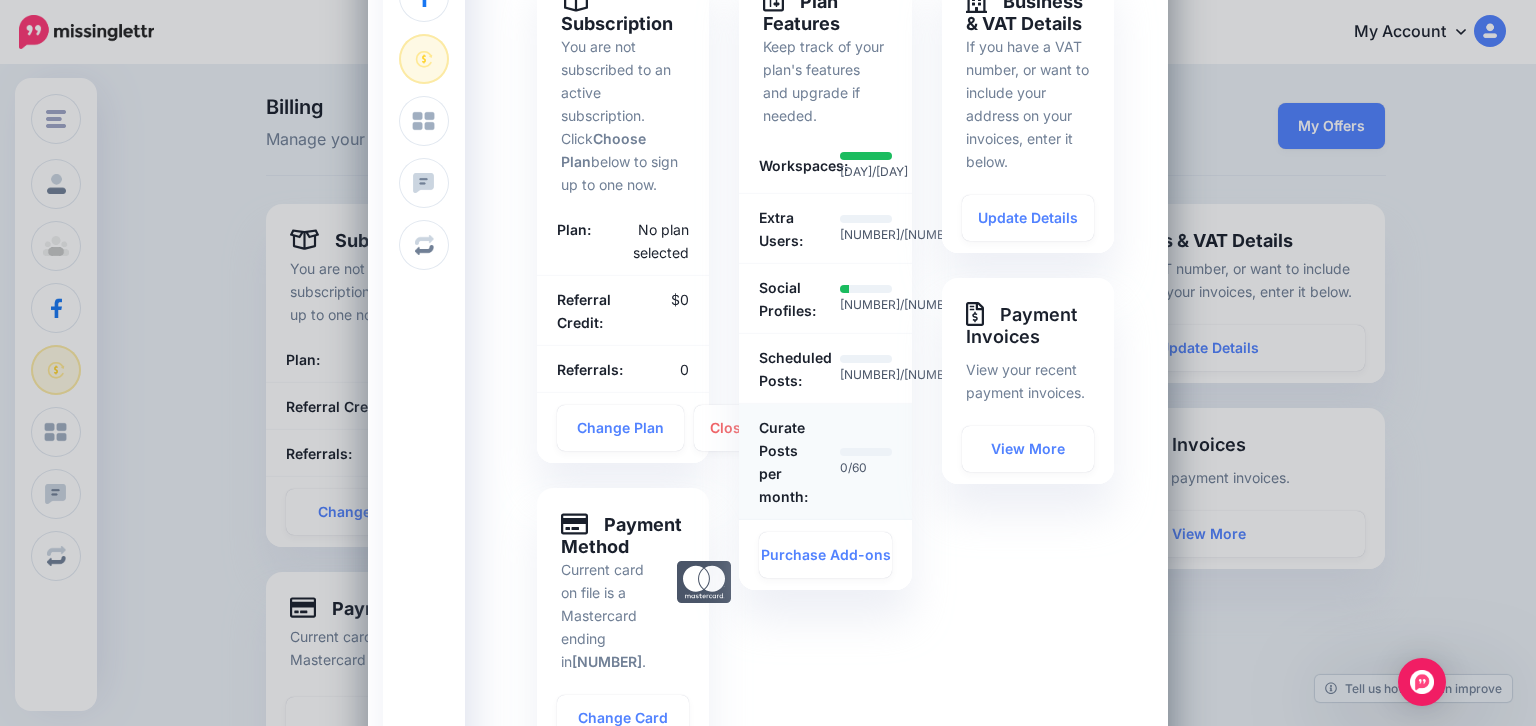 scroll, scrollTop: 400, scrollLeft: 0, axis: vertical 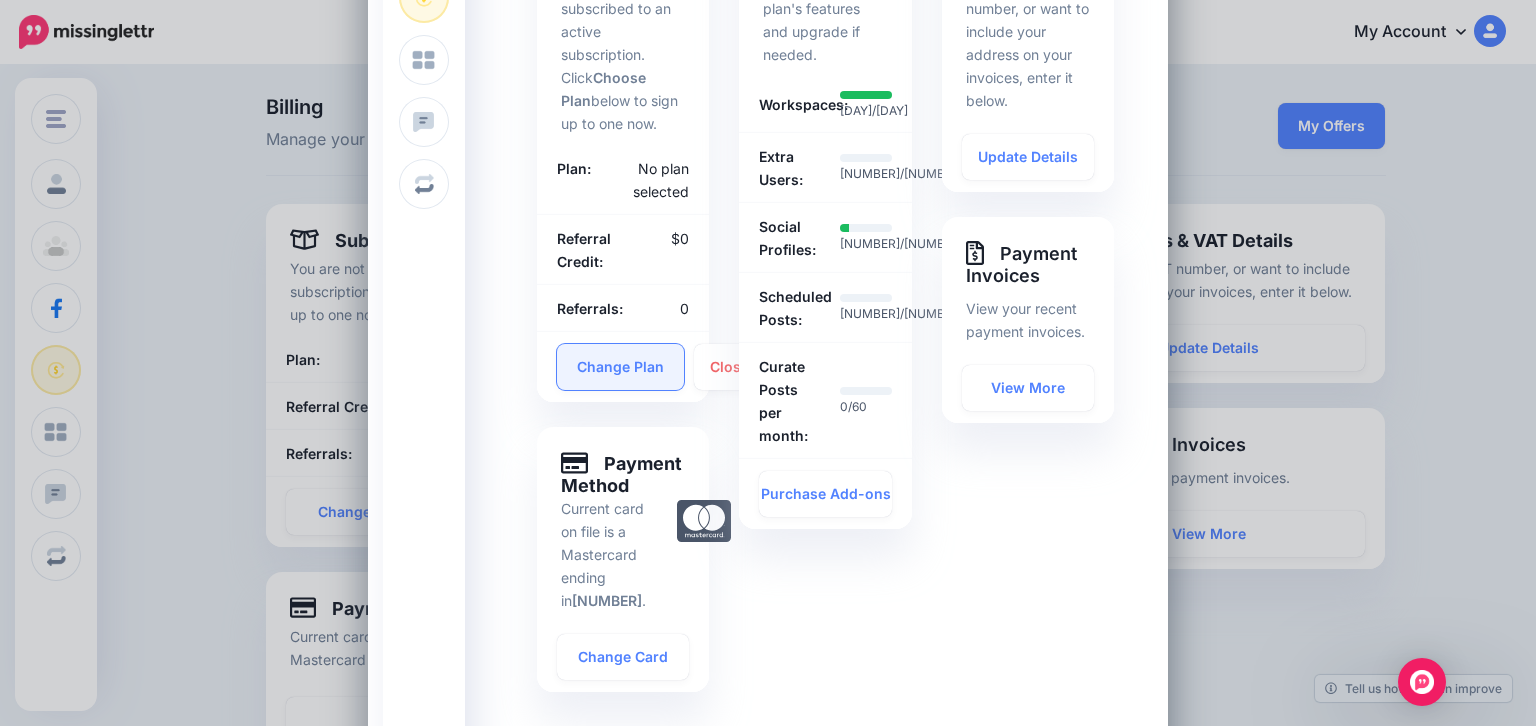 click on "Change Plan" at bounding box center [620, 367] 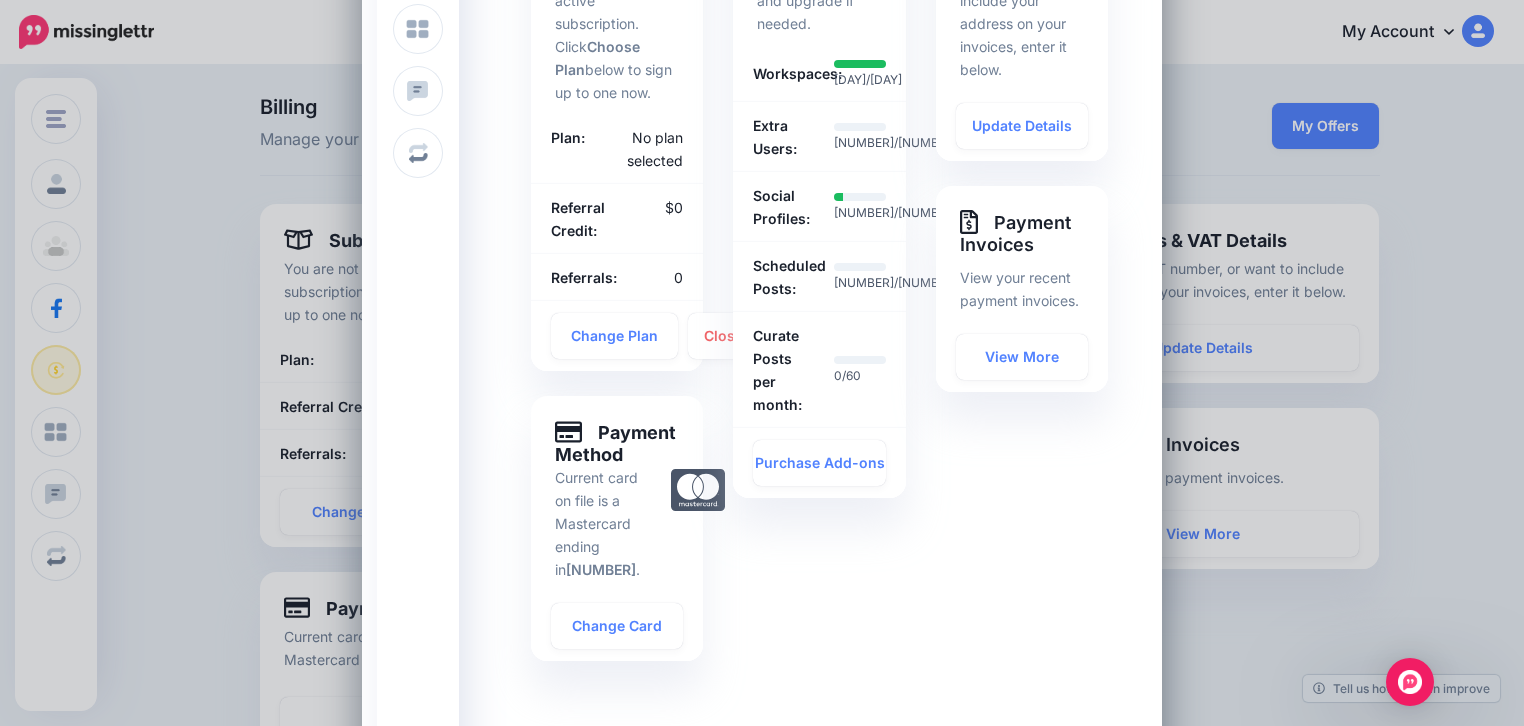scroll, scrollTop: 480, scrollLeft: 0, axis: vertical 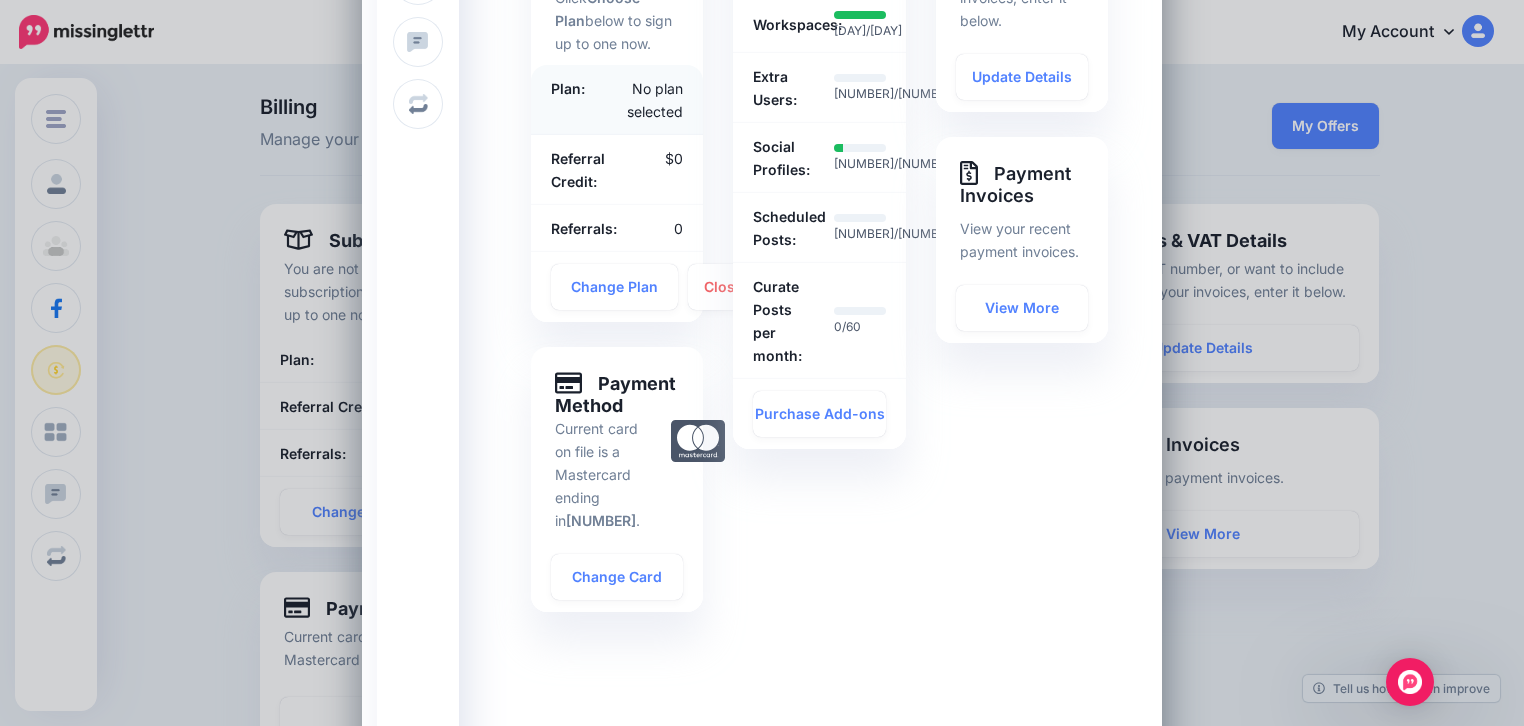 click on "No plan selected" at bounding box center (644, 100) 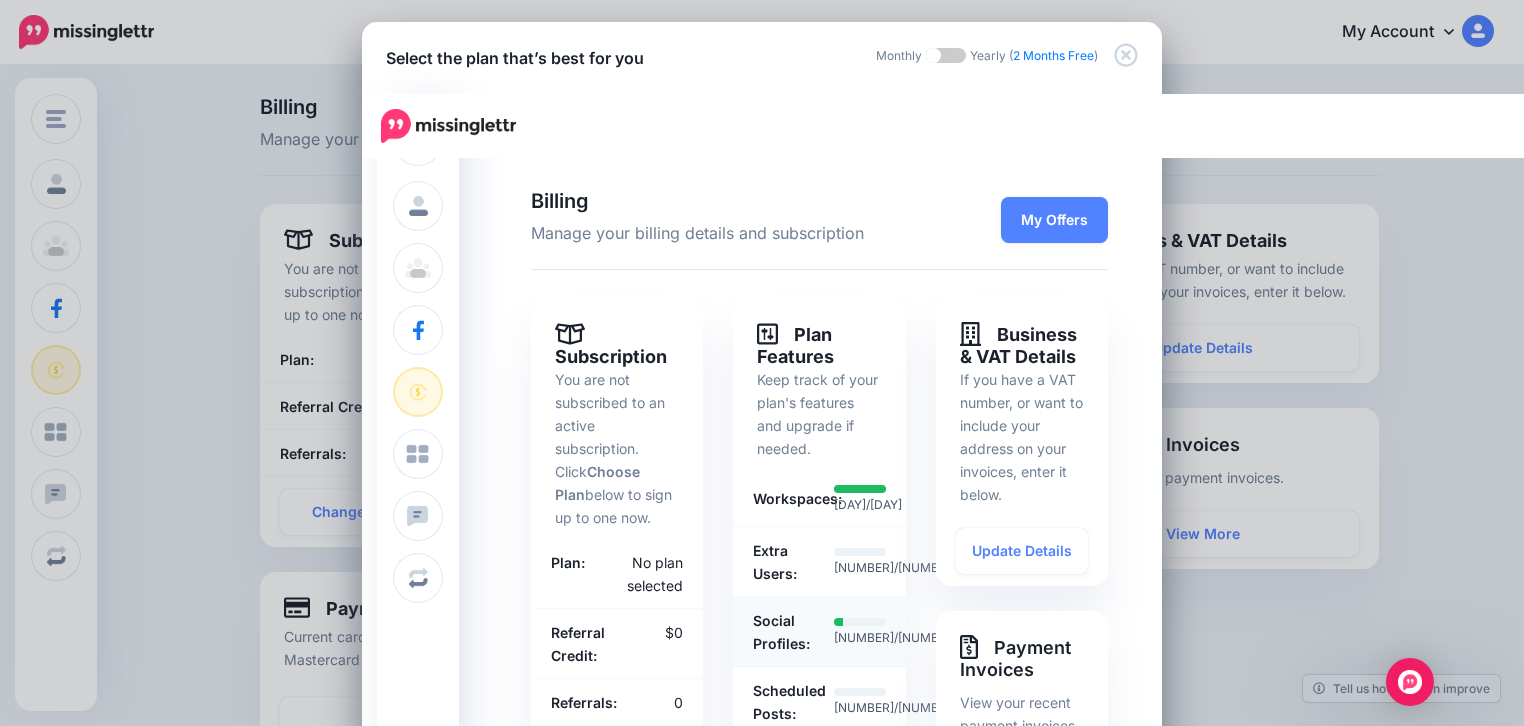 scroll, scrollTop: 0, scrollLeft: 0, axis: both 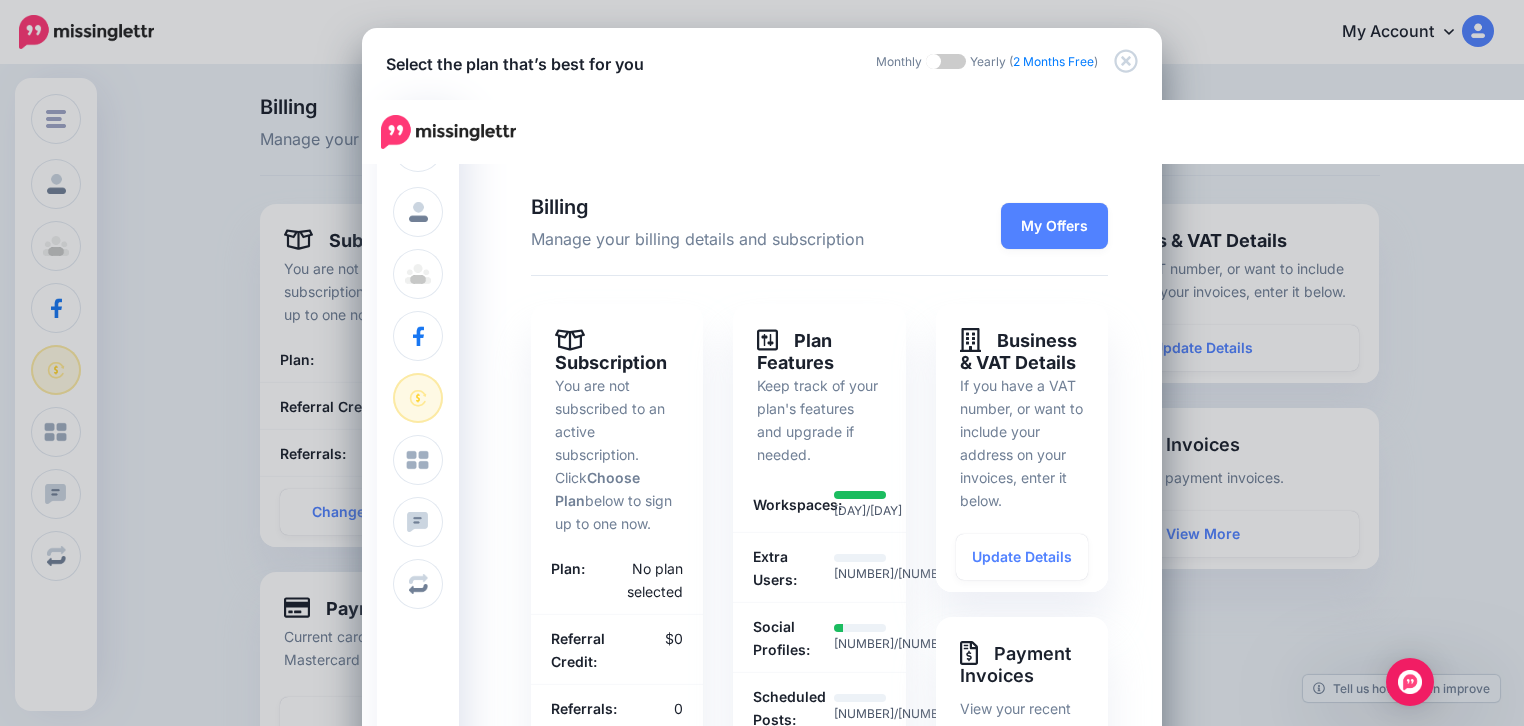 click at bounding box center (946, 61) 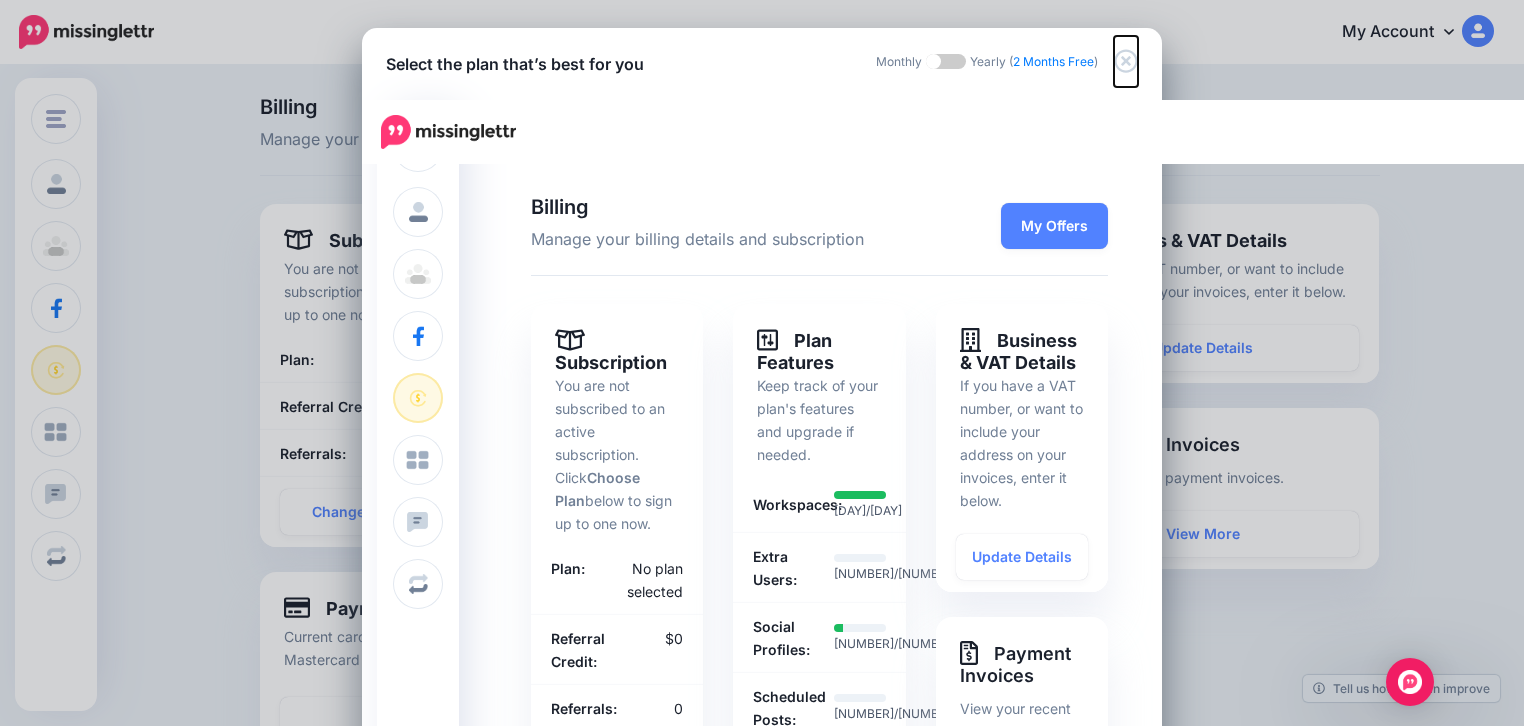 click 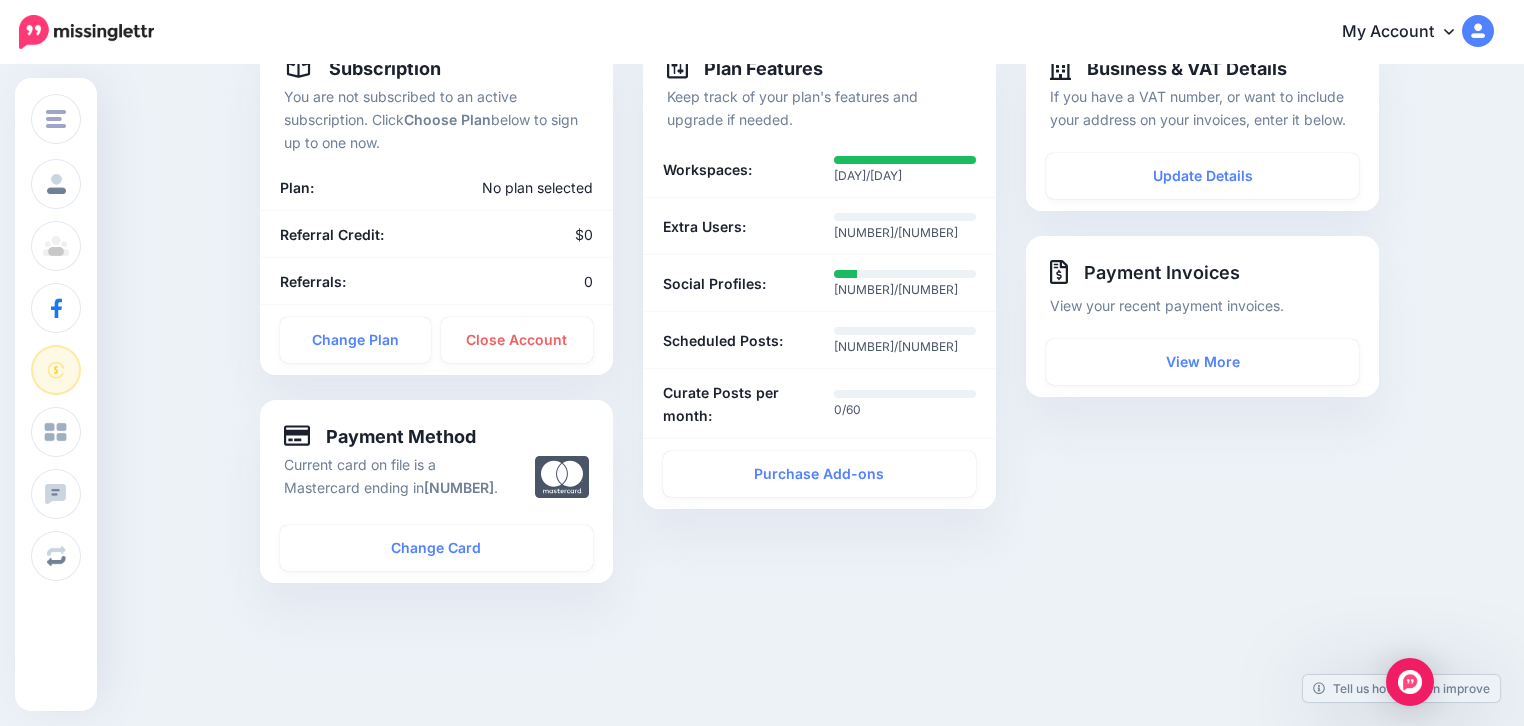 scroll, scrollTop: 0, scrollLeft: 0, axis: both 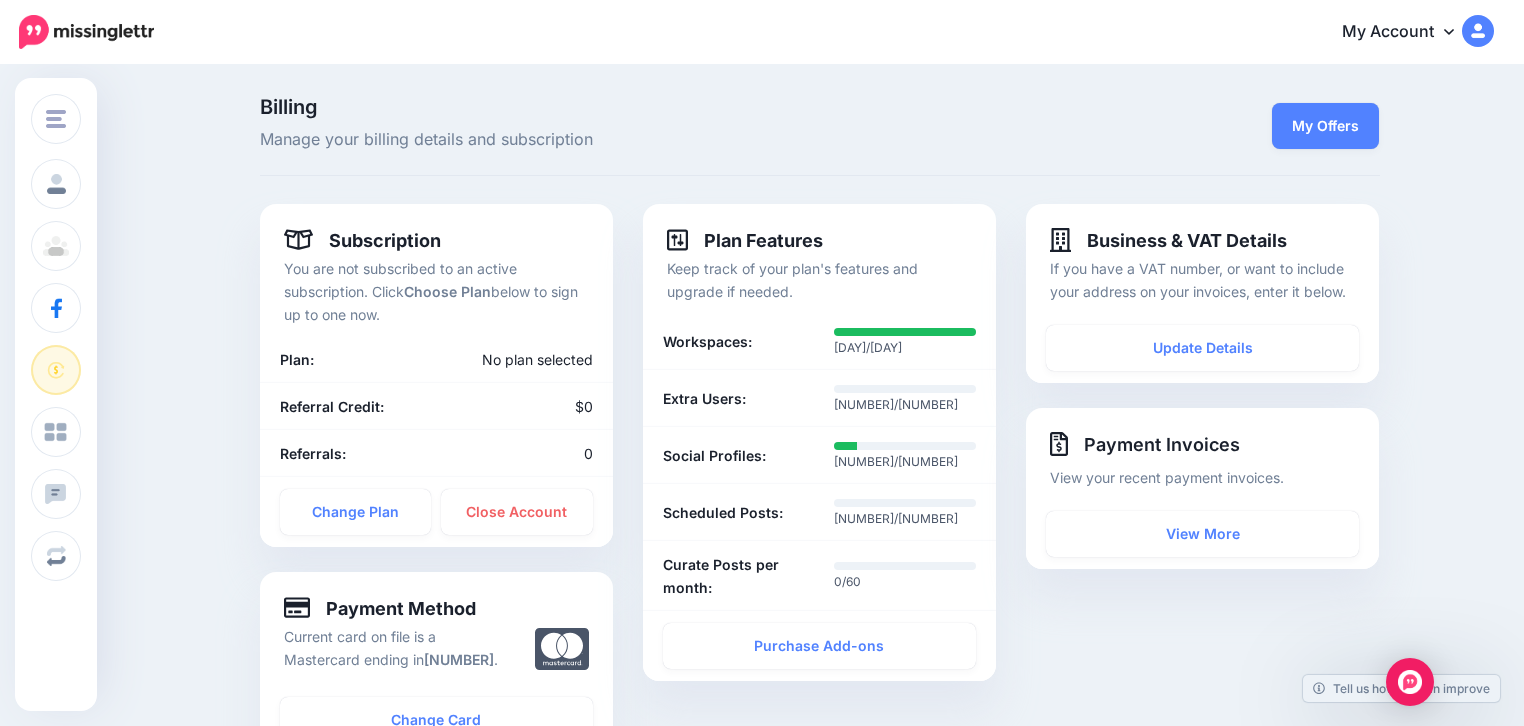 click at bounding box center [86, 32] 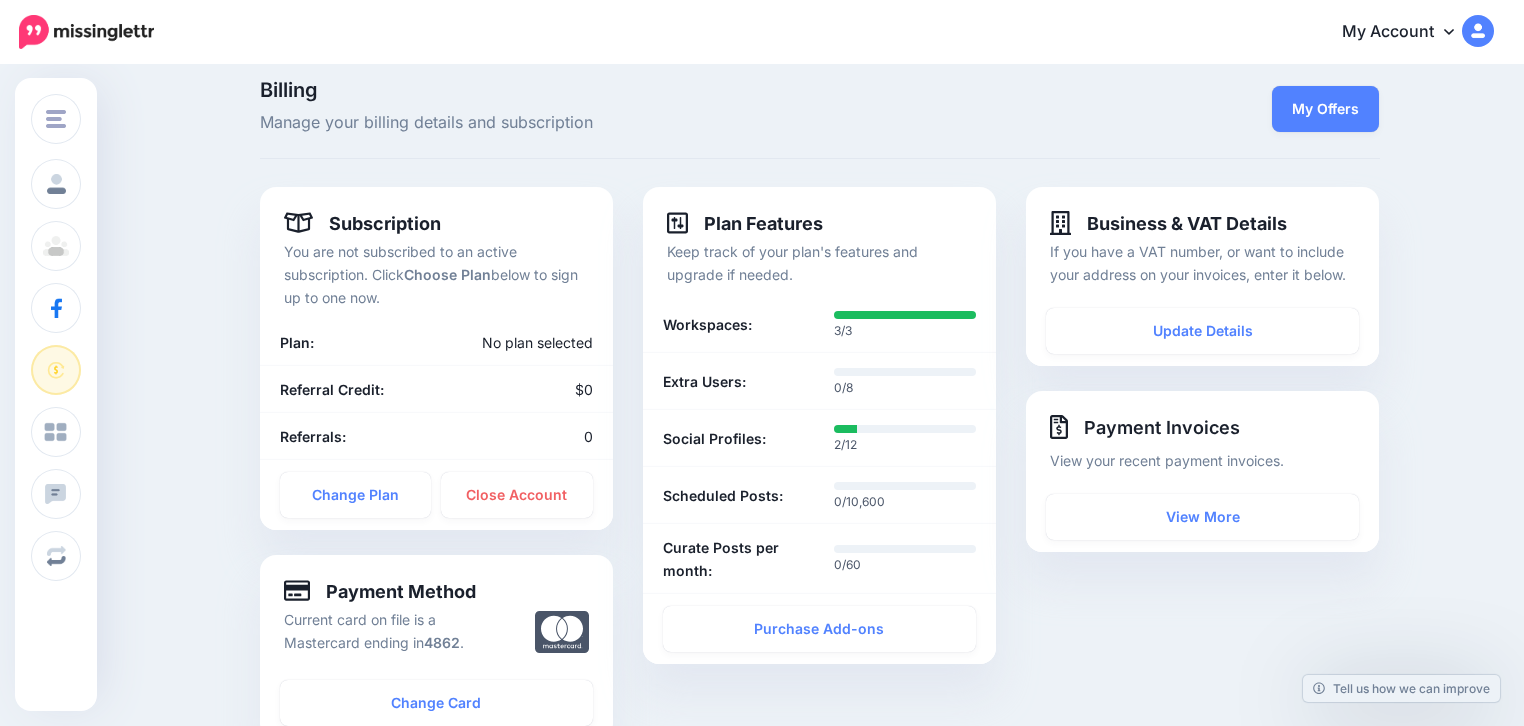 scroll, scrollTop: 0, scrollLeft: 0, axis: both 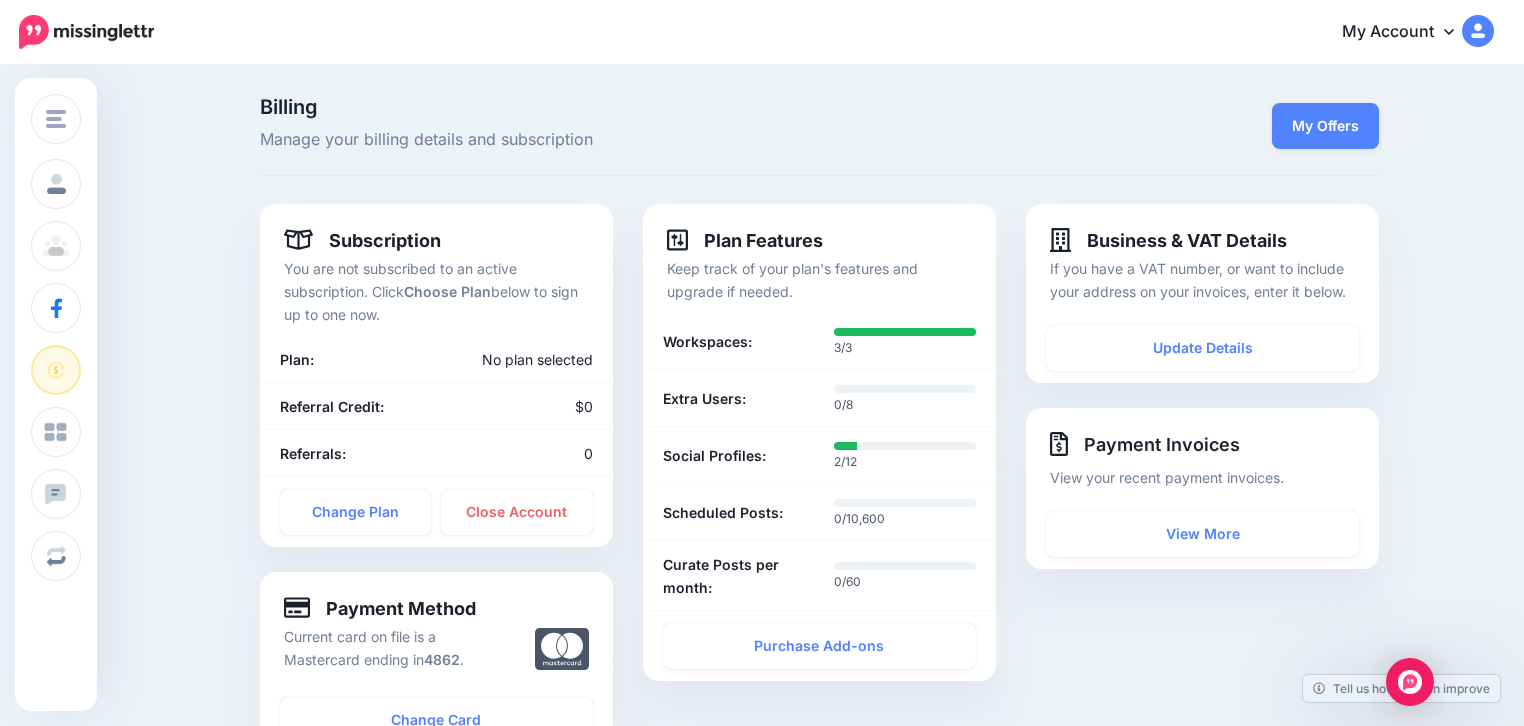 click on "My Account" at bounding box center (1408, 32) 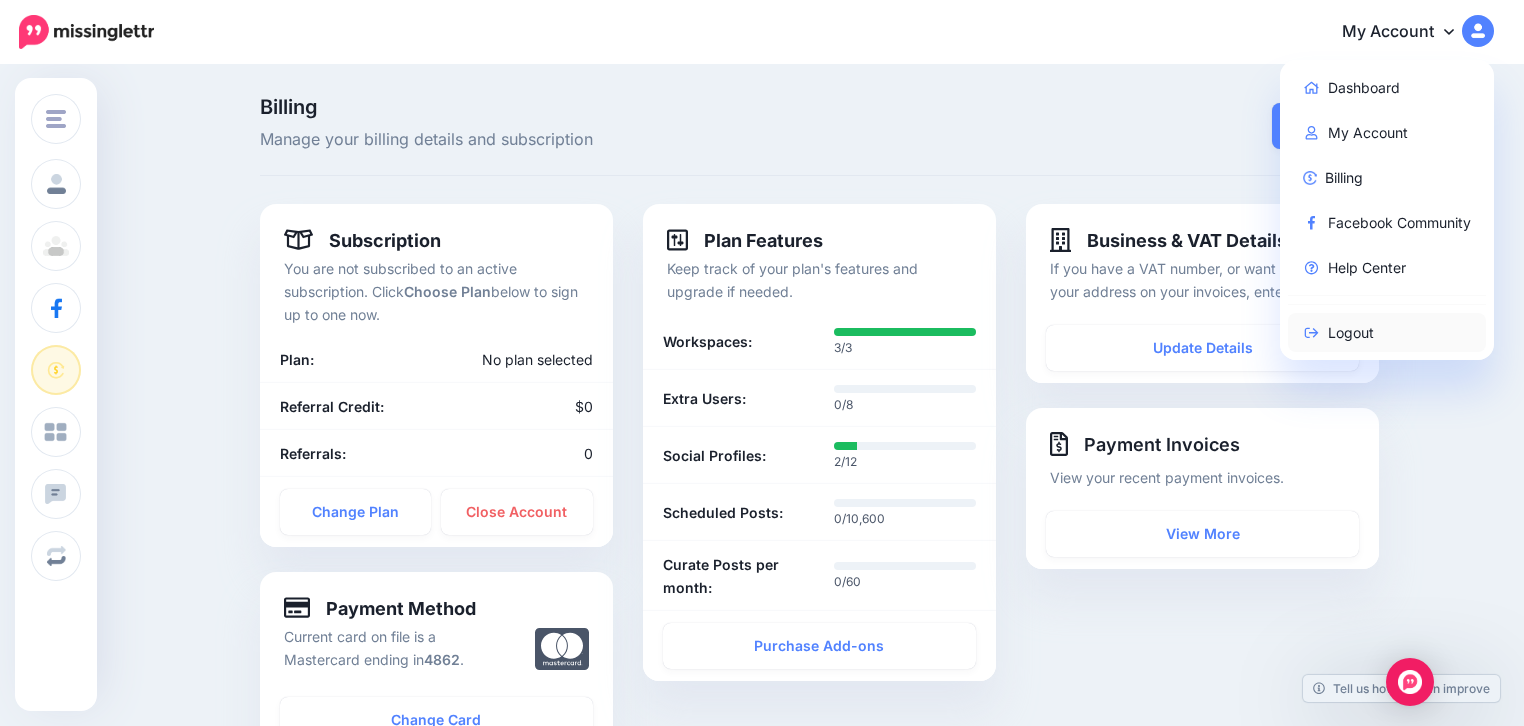 click on "Logout" at bounding box center [1387, 332] 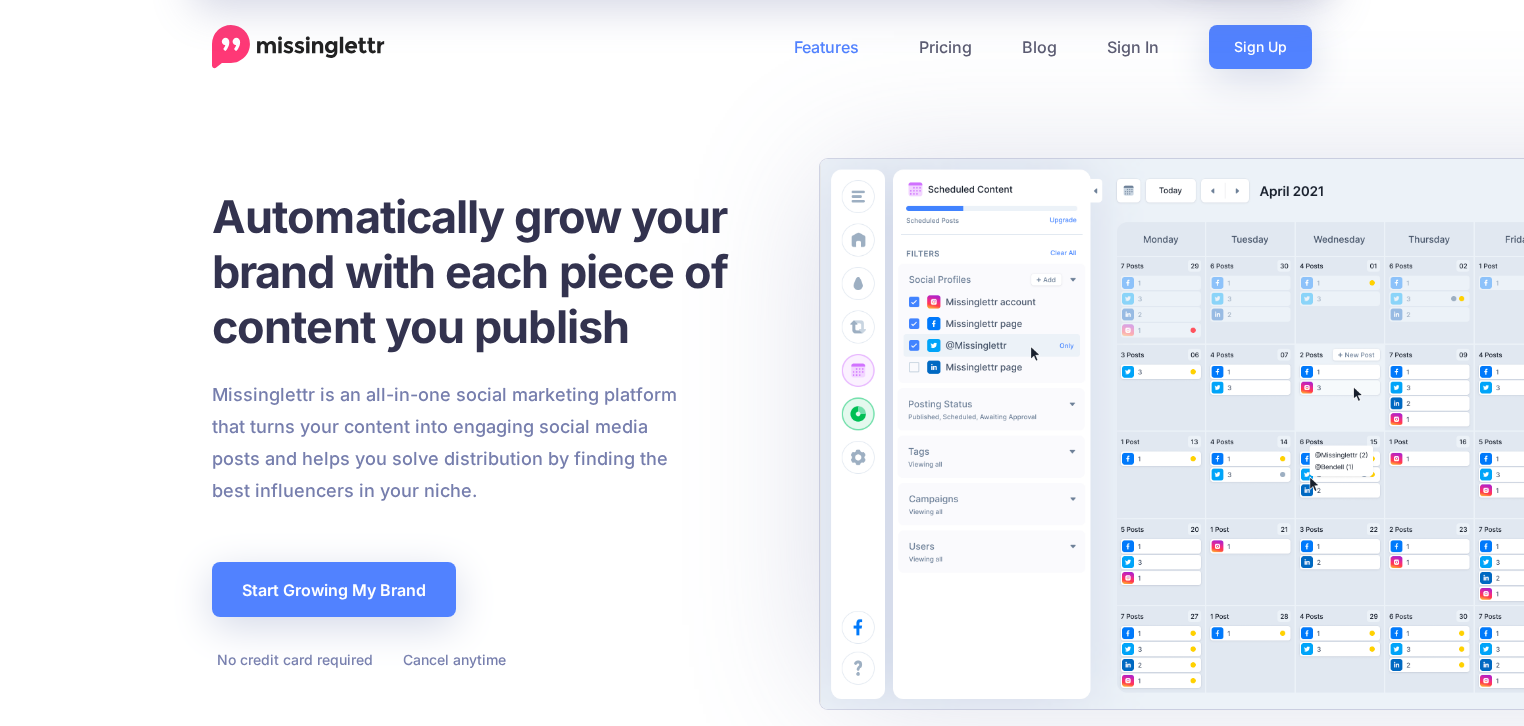 scroll, scrollTop: 0, scrollLeft: 0, axis: both 